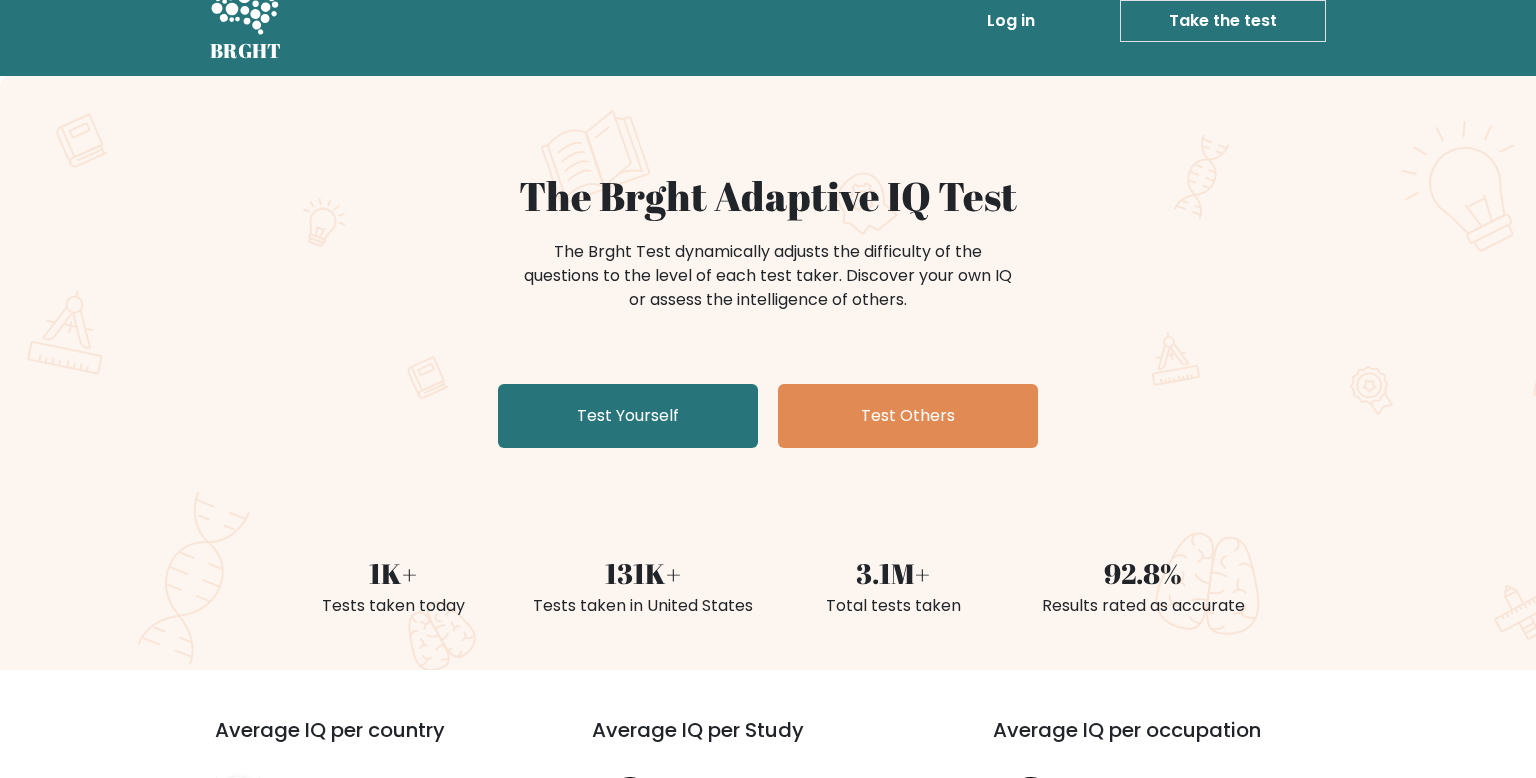scroll, scrollTop: 38, scrollLeft: 0, axis: vertical 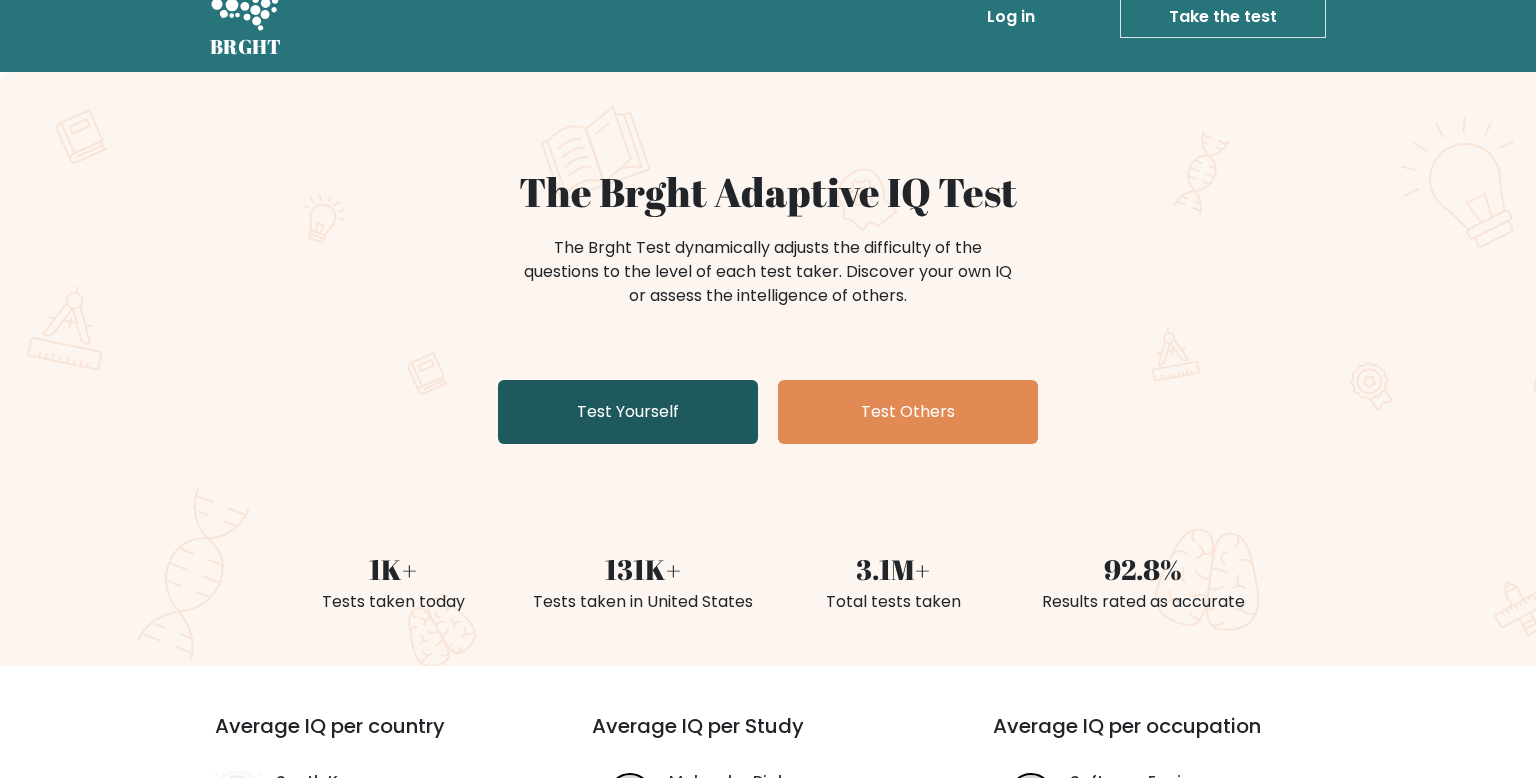 click on "Test Yourself" at bounding box center [628, 412] 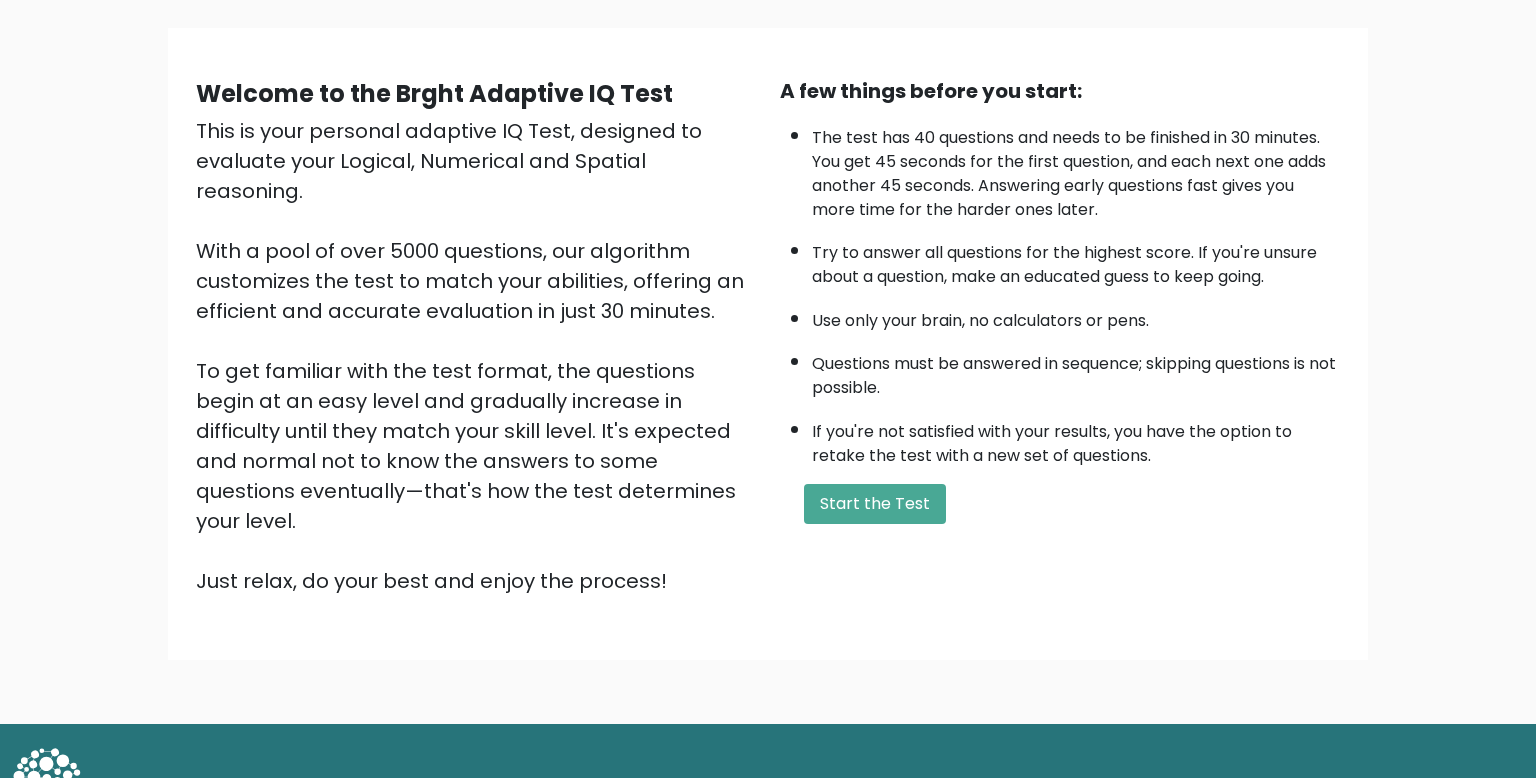 scroll, scrollTop: 138, scrollLeft: 0, axis: vertical 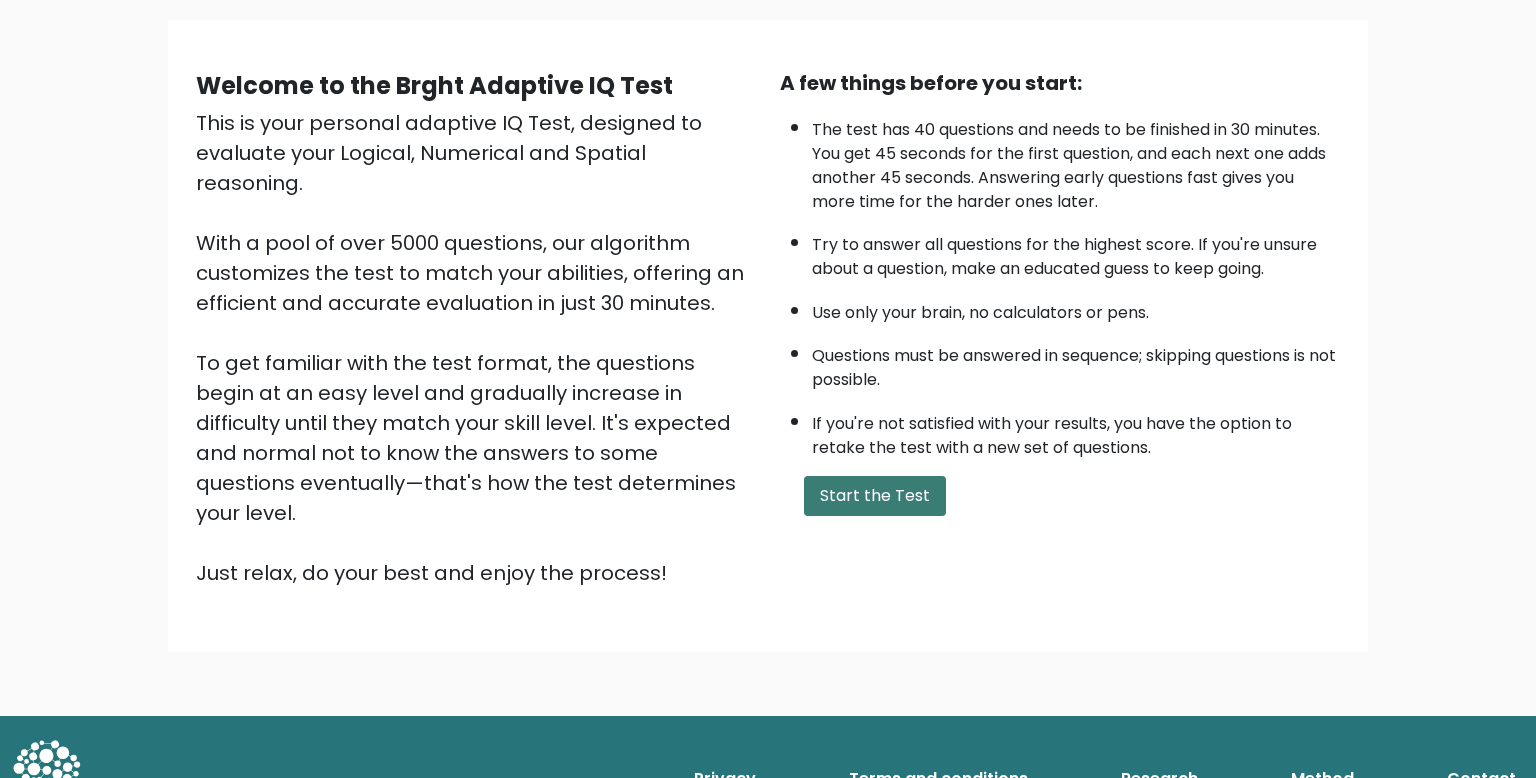 click on "Start the Test" at bounding box center [875, 496] 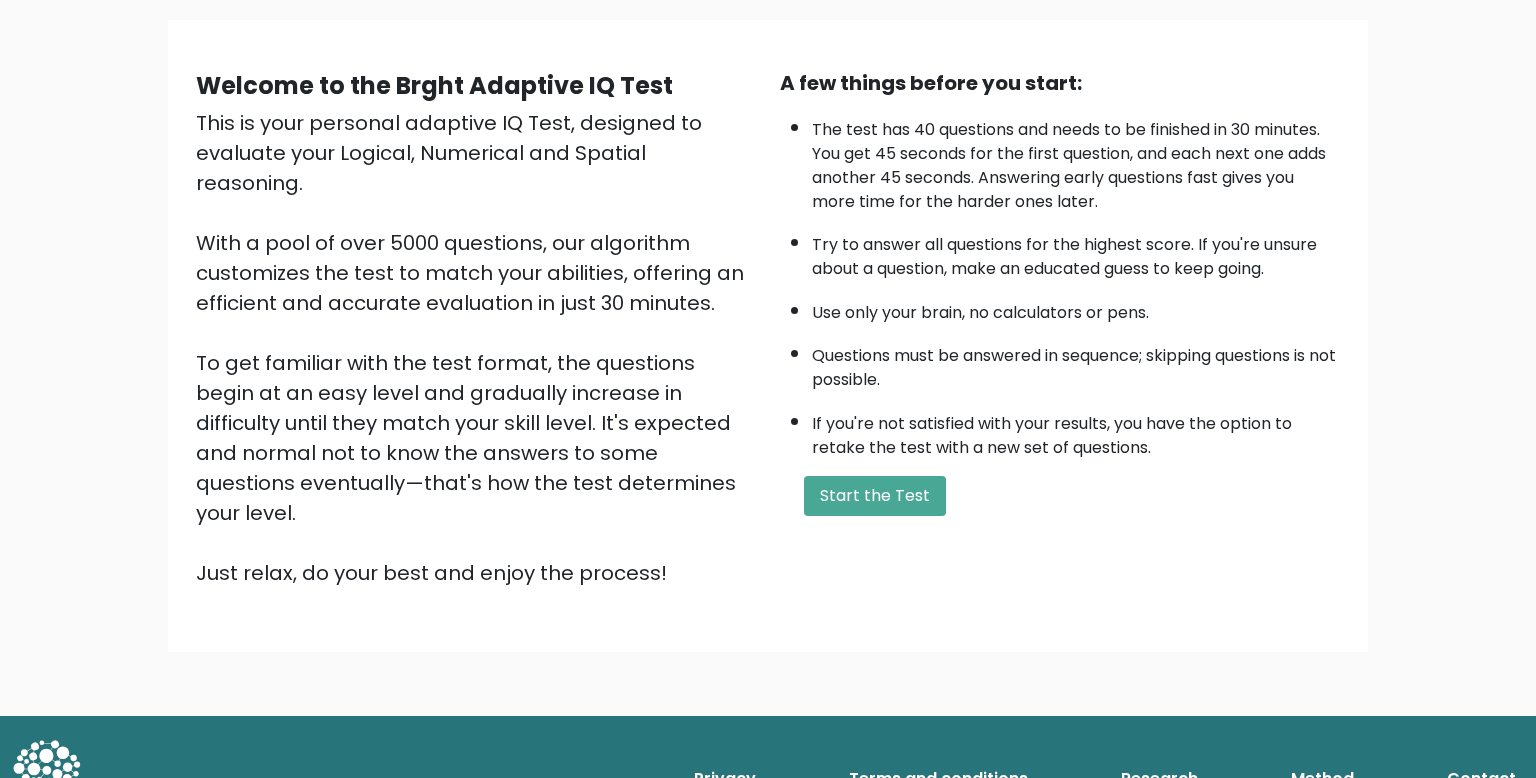 scroll, scrollTop: 0, scrollLeft: 0, axis: both 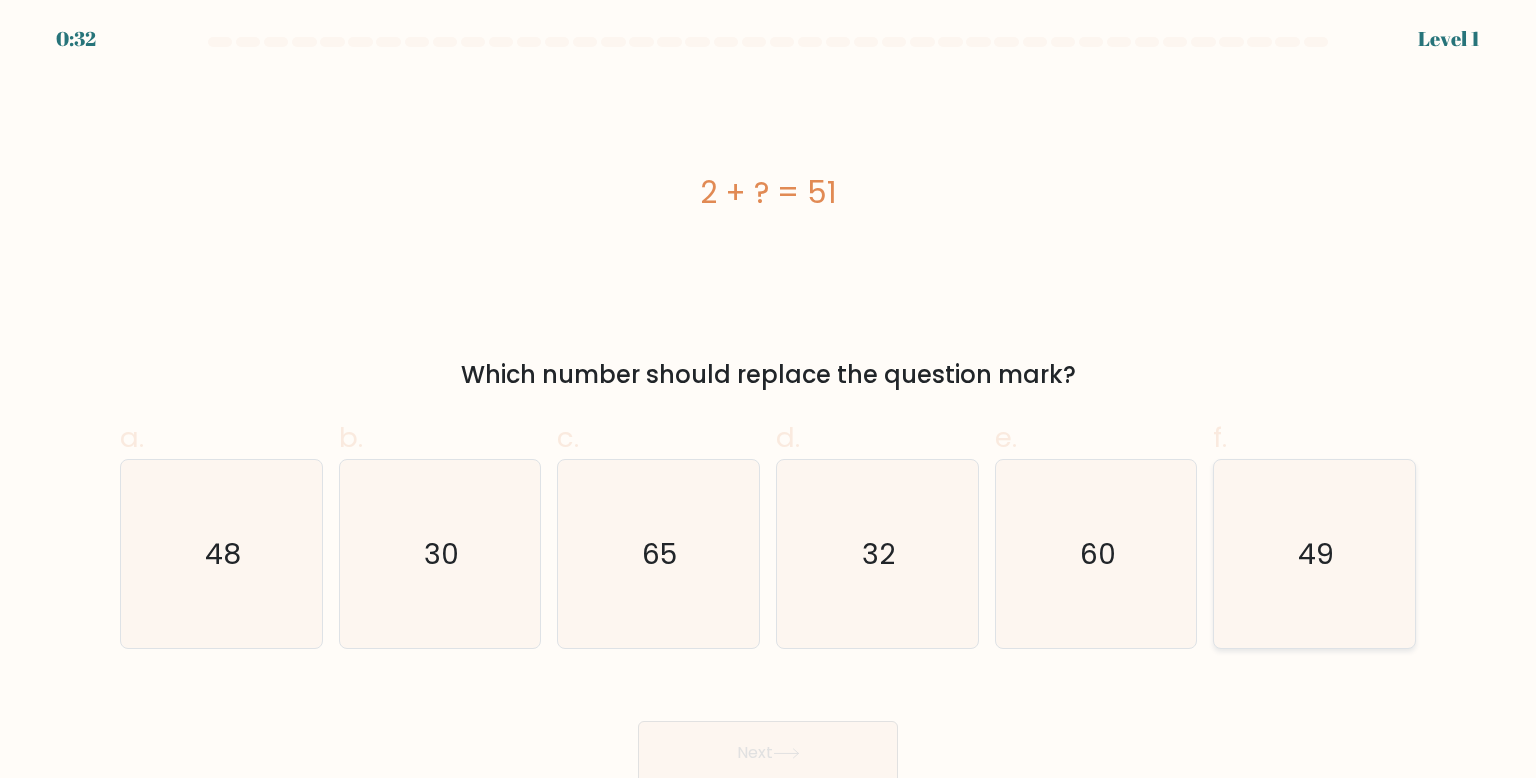click on "49" at bounding box center [1314, 554] 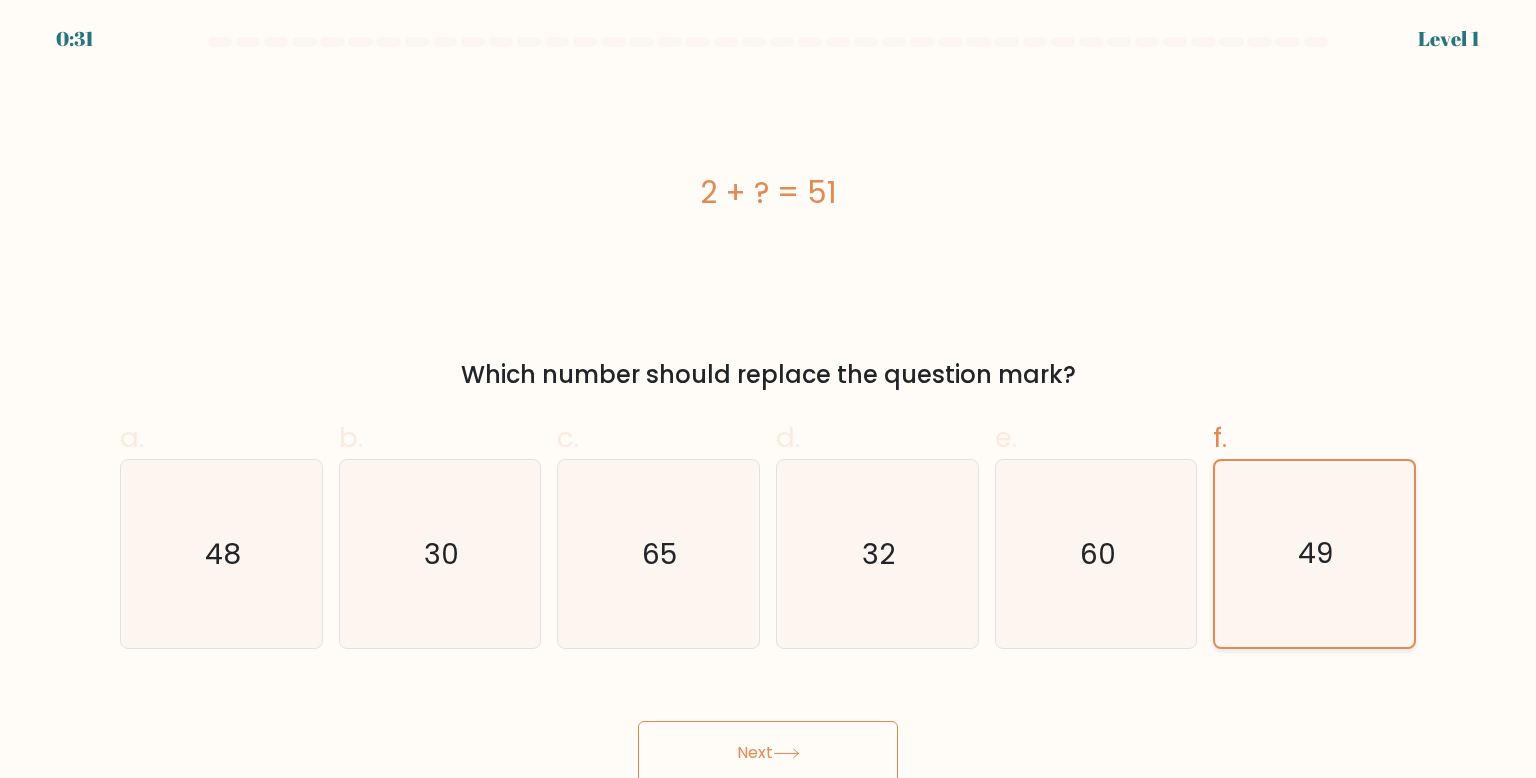 scroll, scrollTop: 7, scrollLeft: 0, axis: vertical 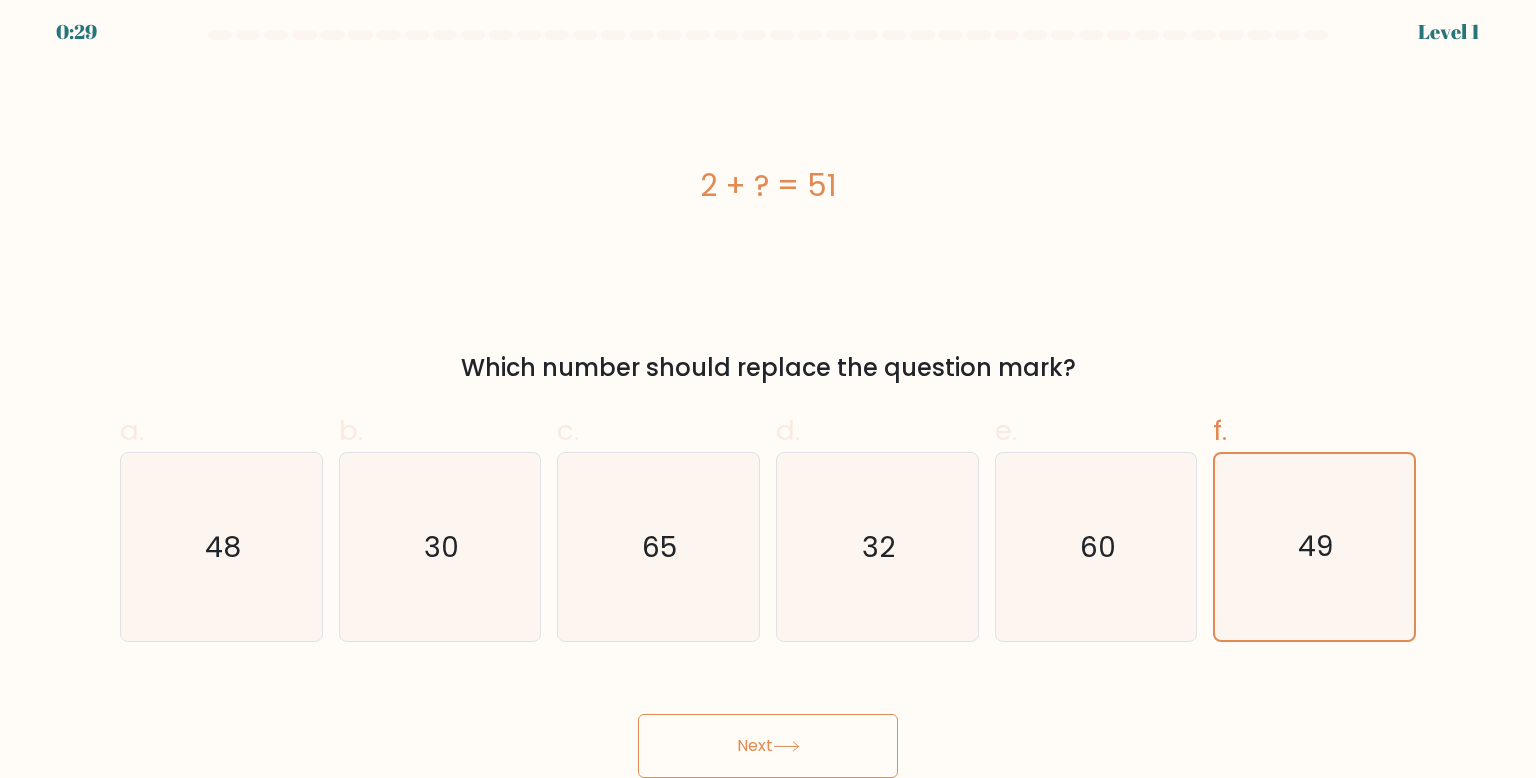 click on "Next" at bounding box center [768, 746] 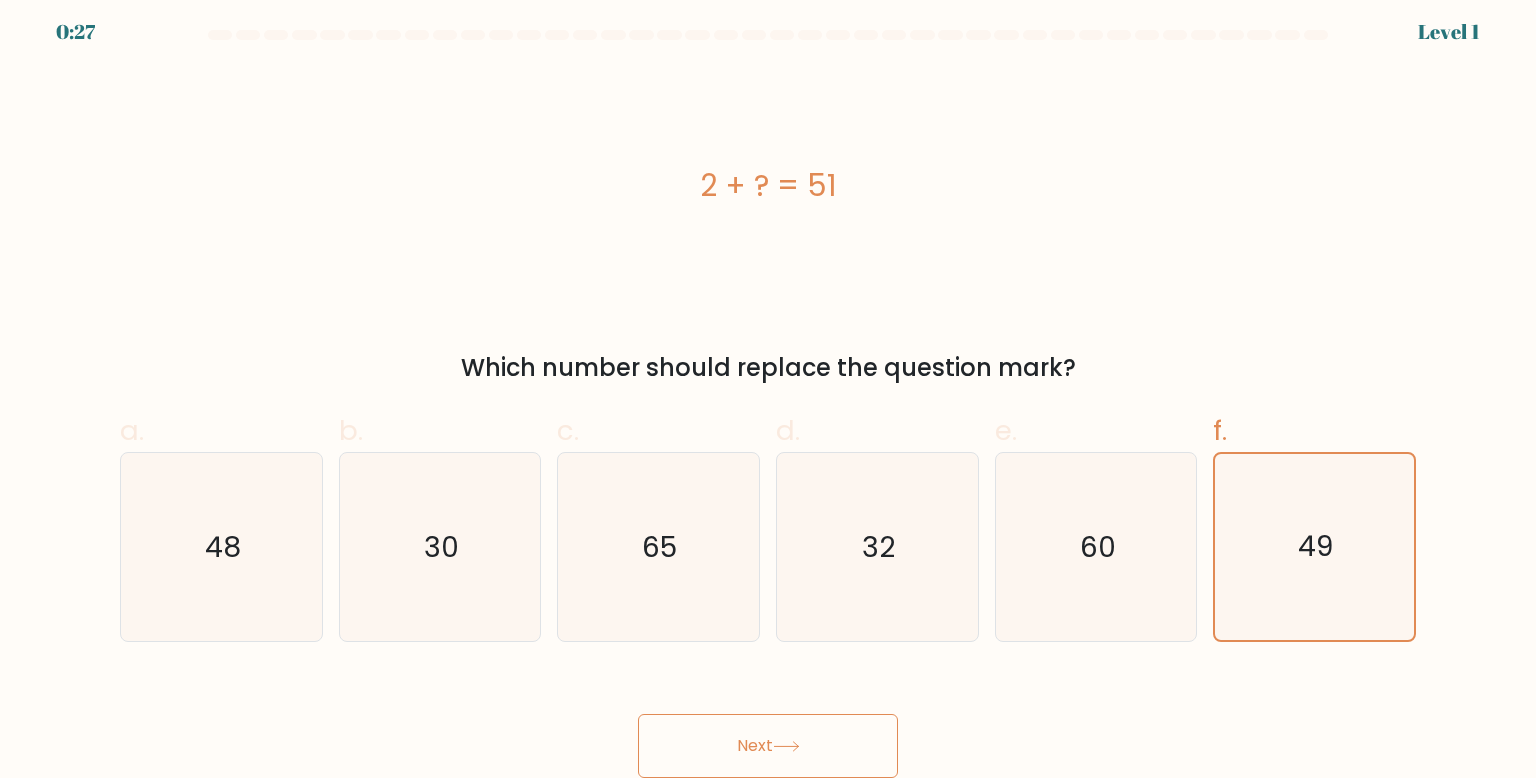 click on "Next" at bounding box center [768, 746] 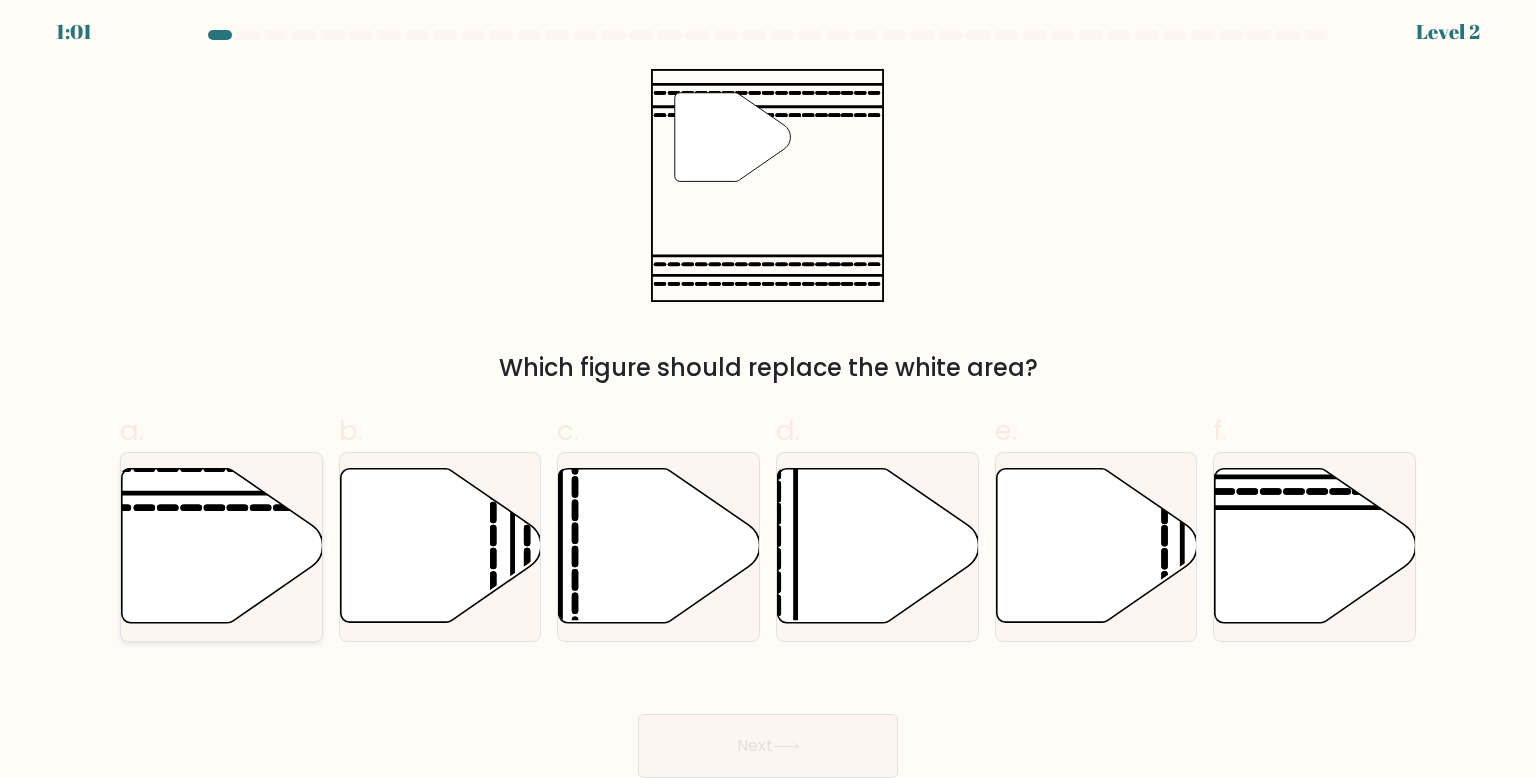 click at bounding box center [221, 547] 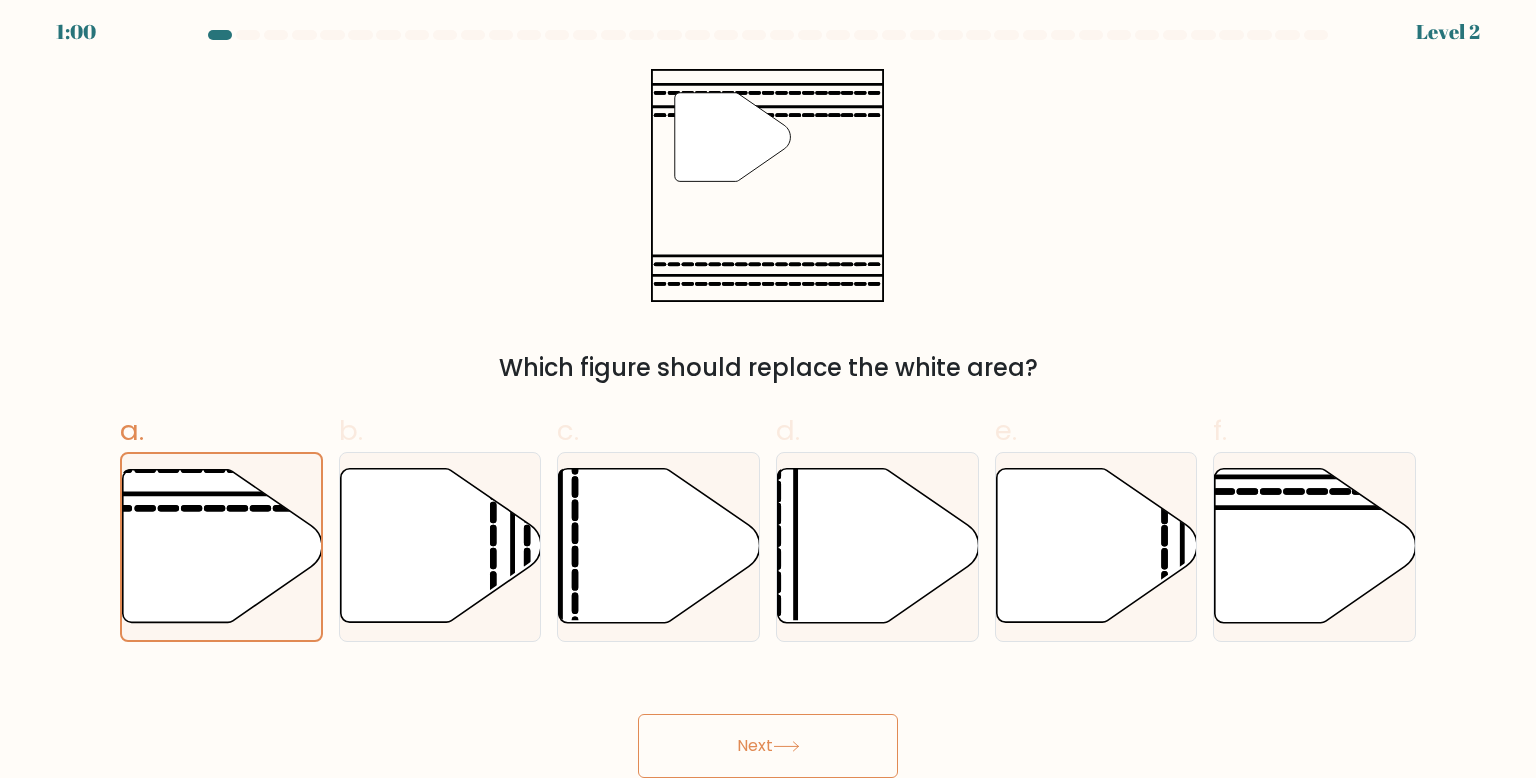 click on "Next" at bounding box center (768, 746) 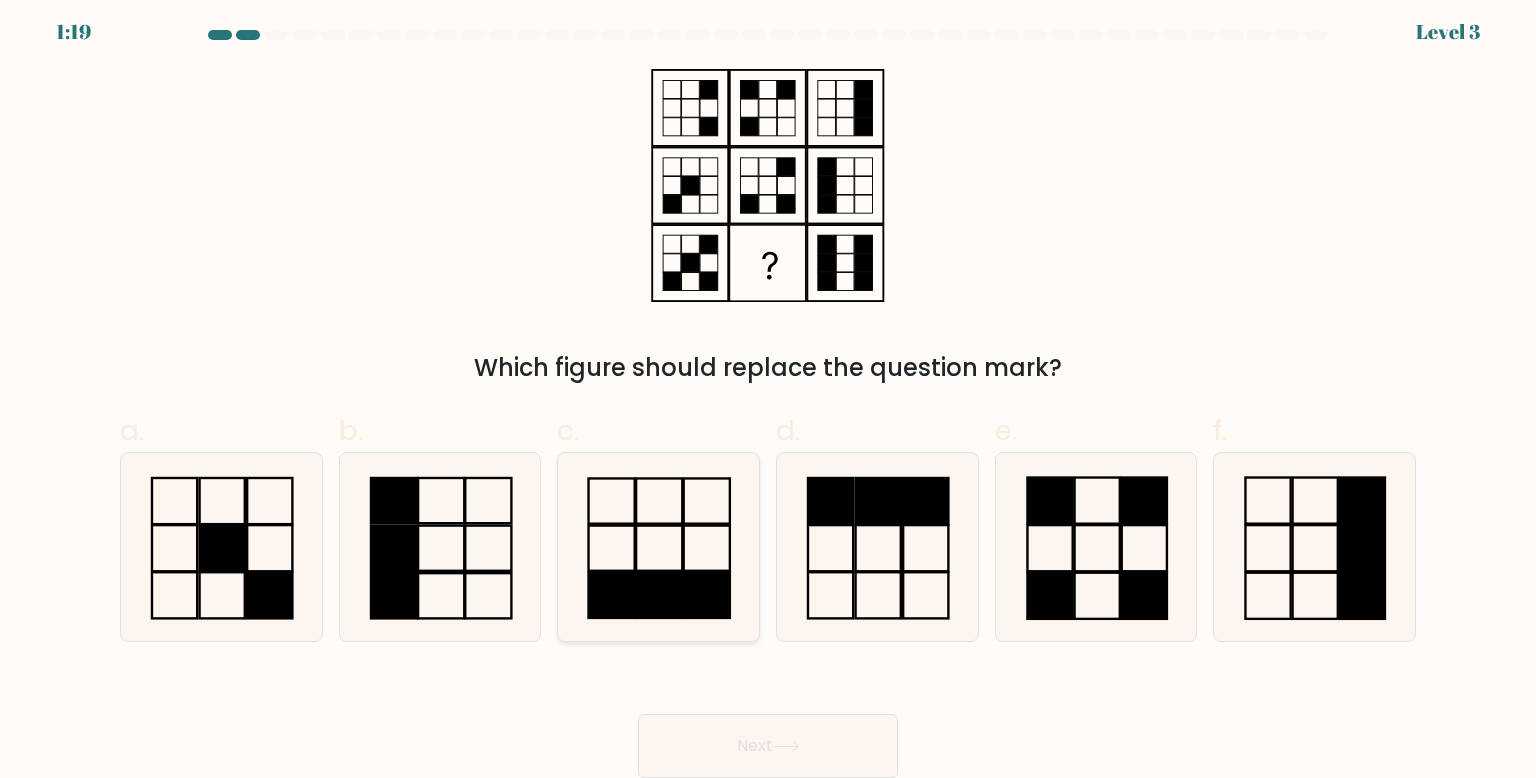 click at bounding box center (658, 547) 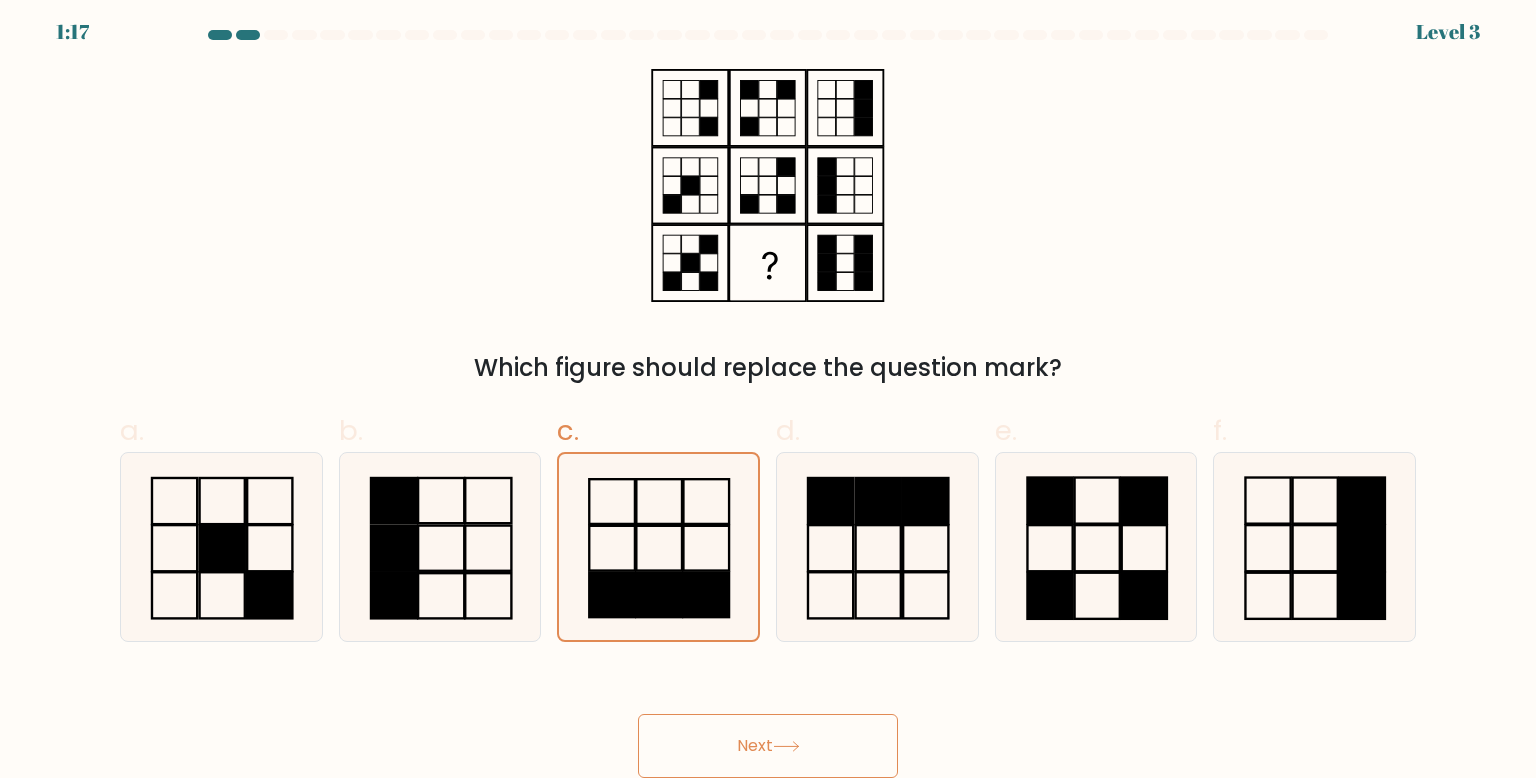 click on "Next" at bounding box center [768, 746] 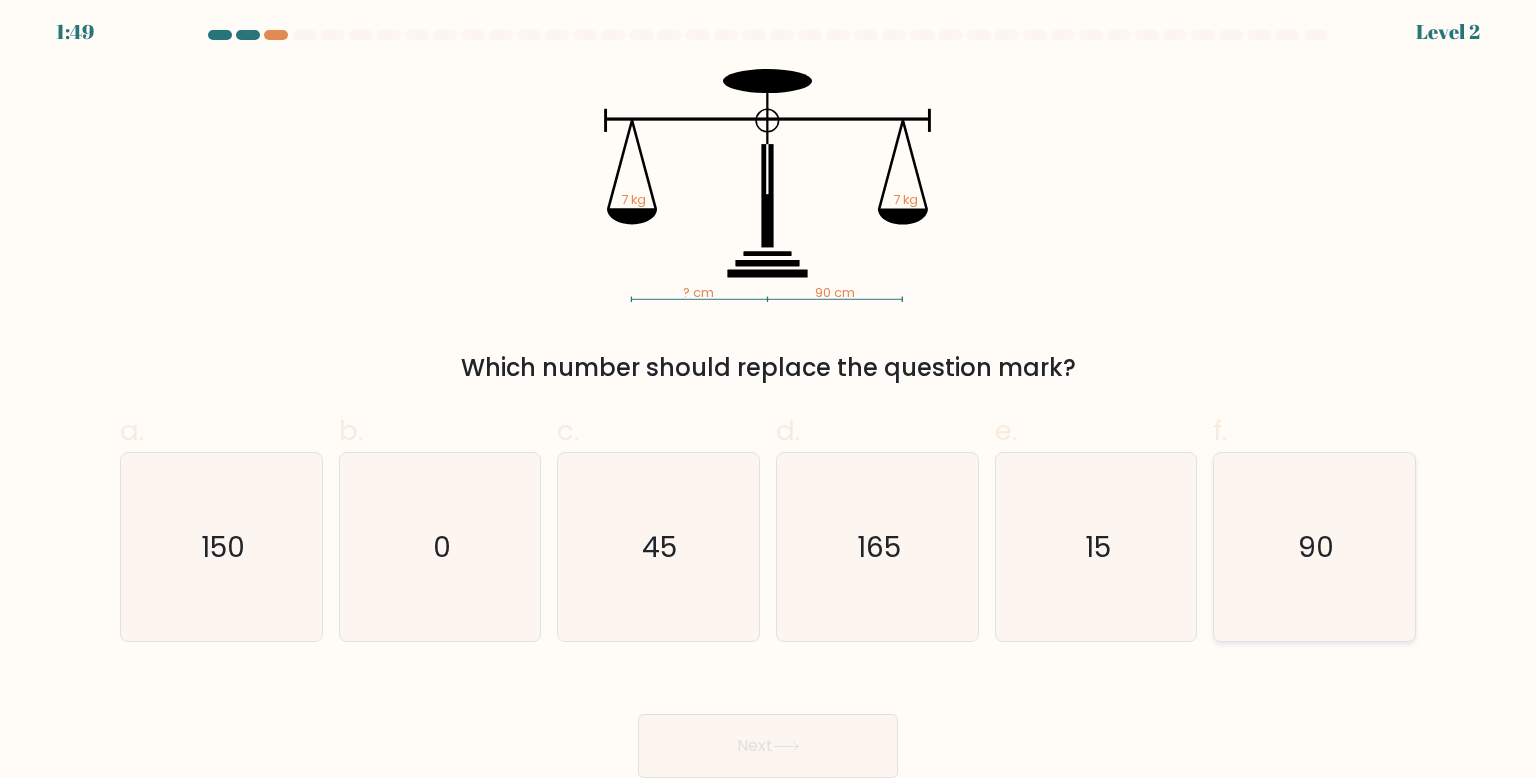 click on "90" at bounding box center [1314, 547] 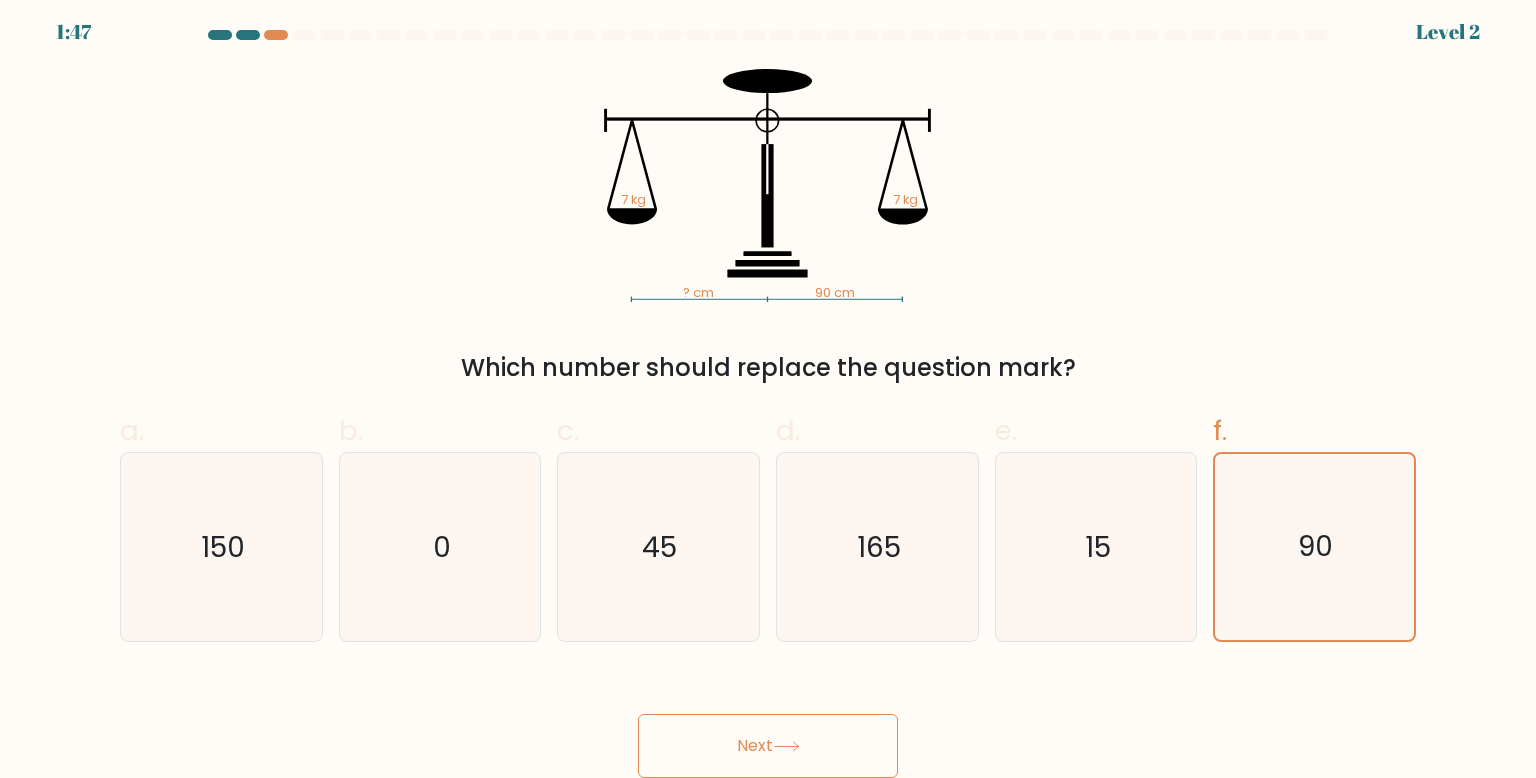 click on "Next" at bounding box center [768, 722] 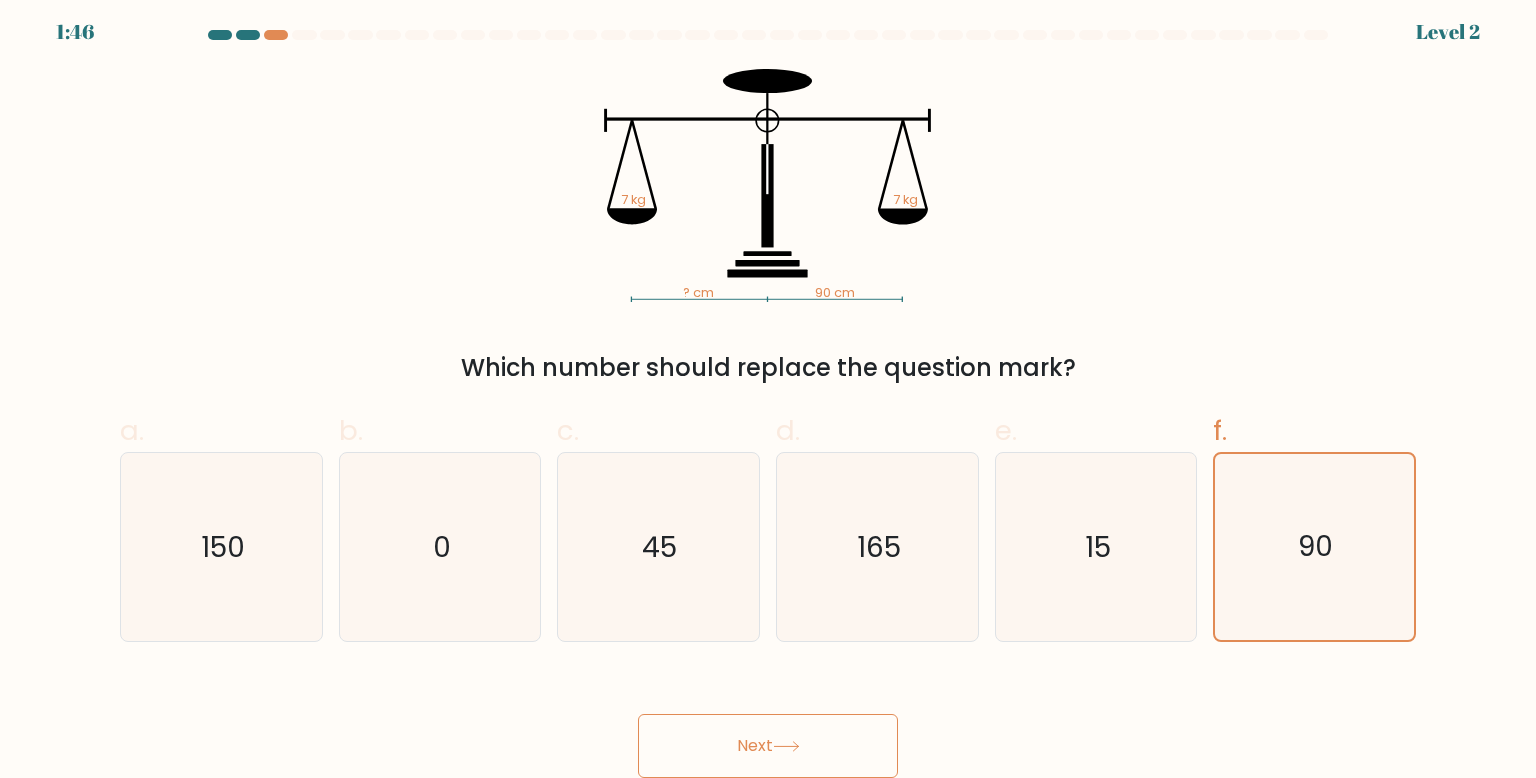 click on "Next" at bounding box center [768, 746] 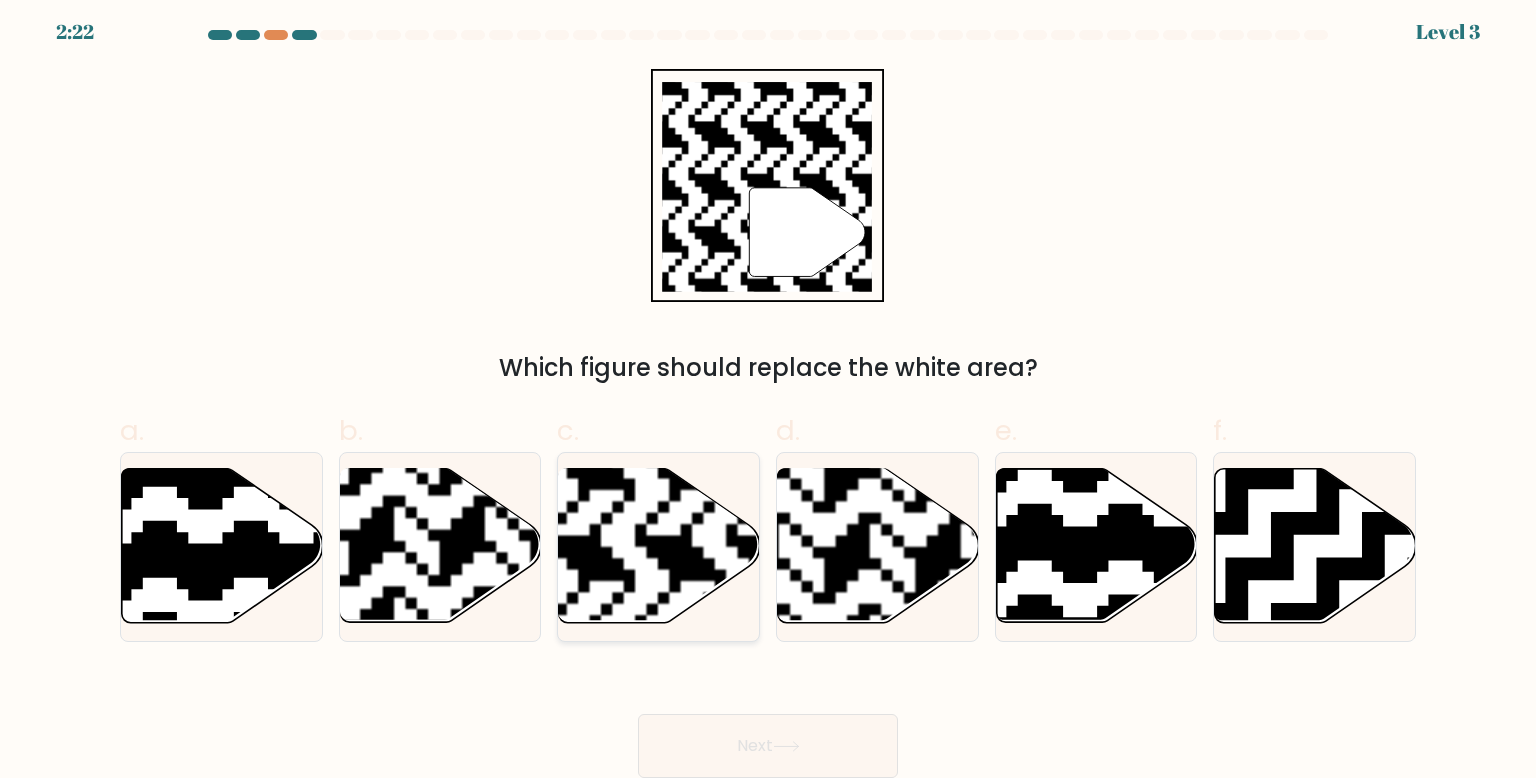 click at bounding box center (590, 468) 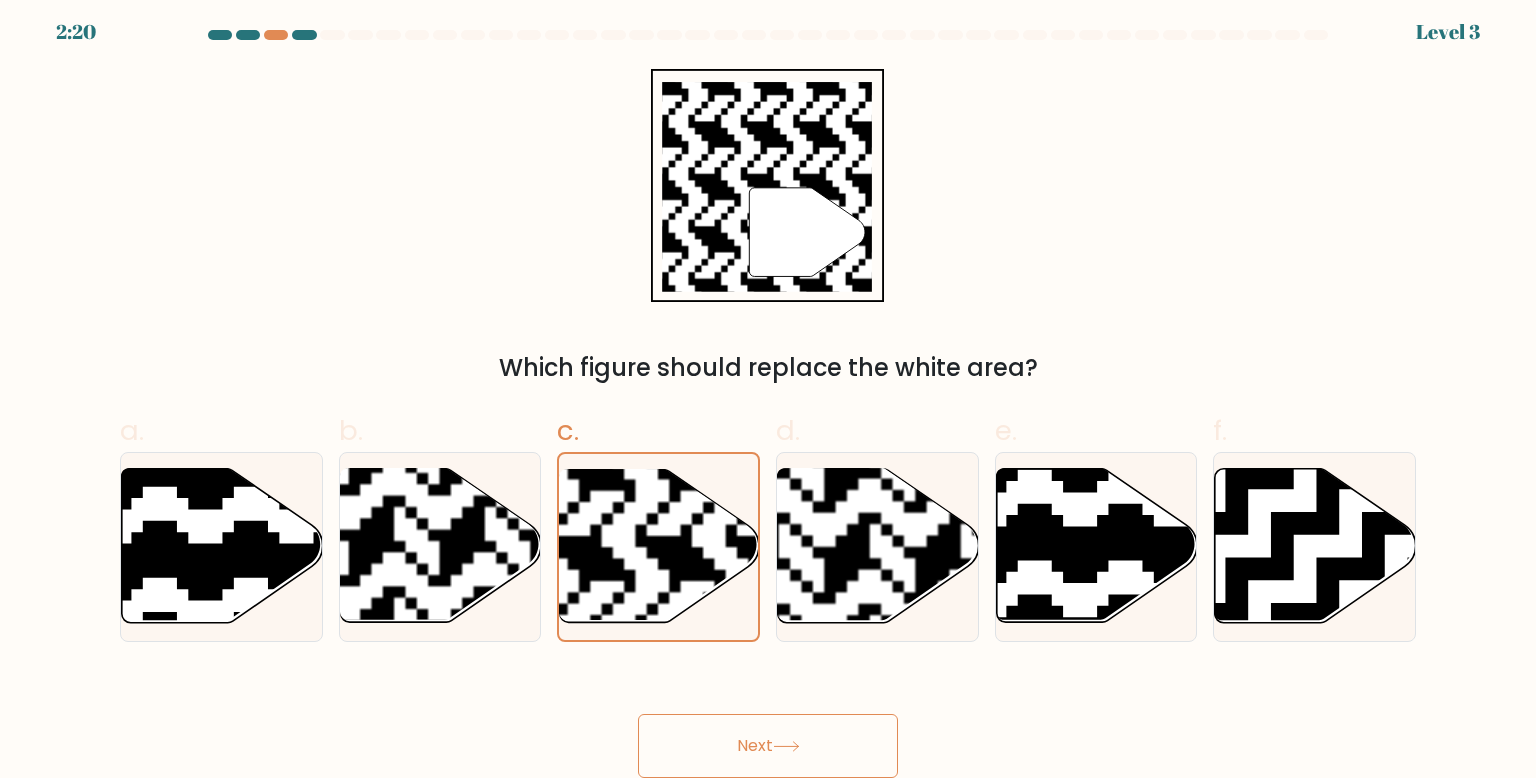 click on "Next" at bounding box center (768, 746) 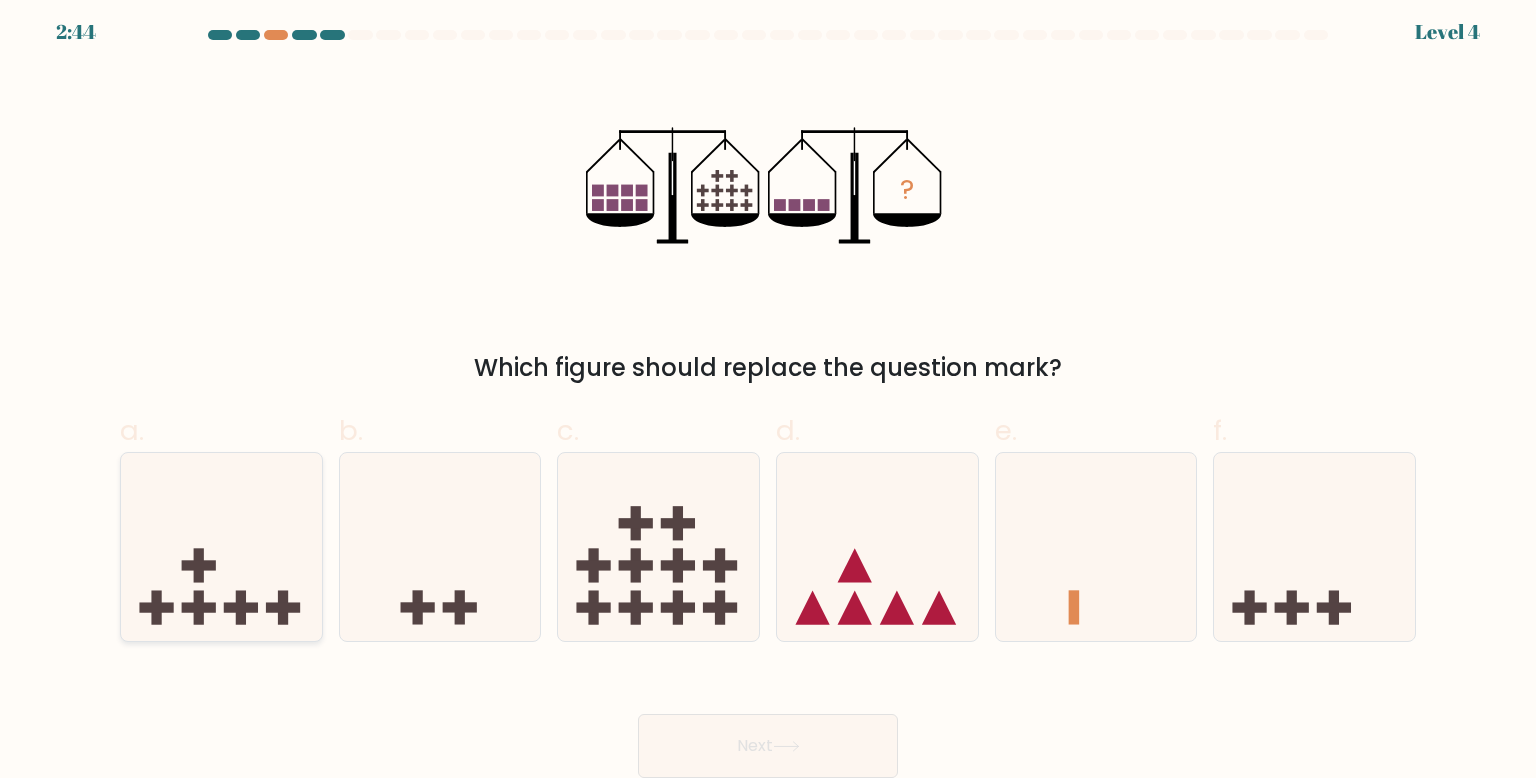 click at bounding box center [199, 607] 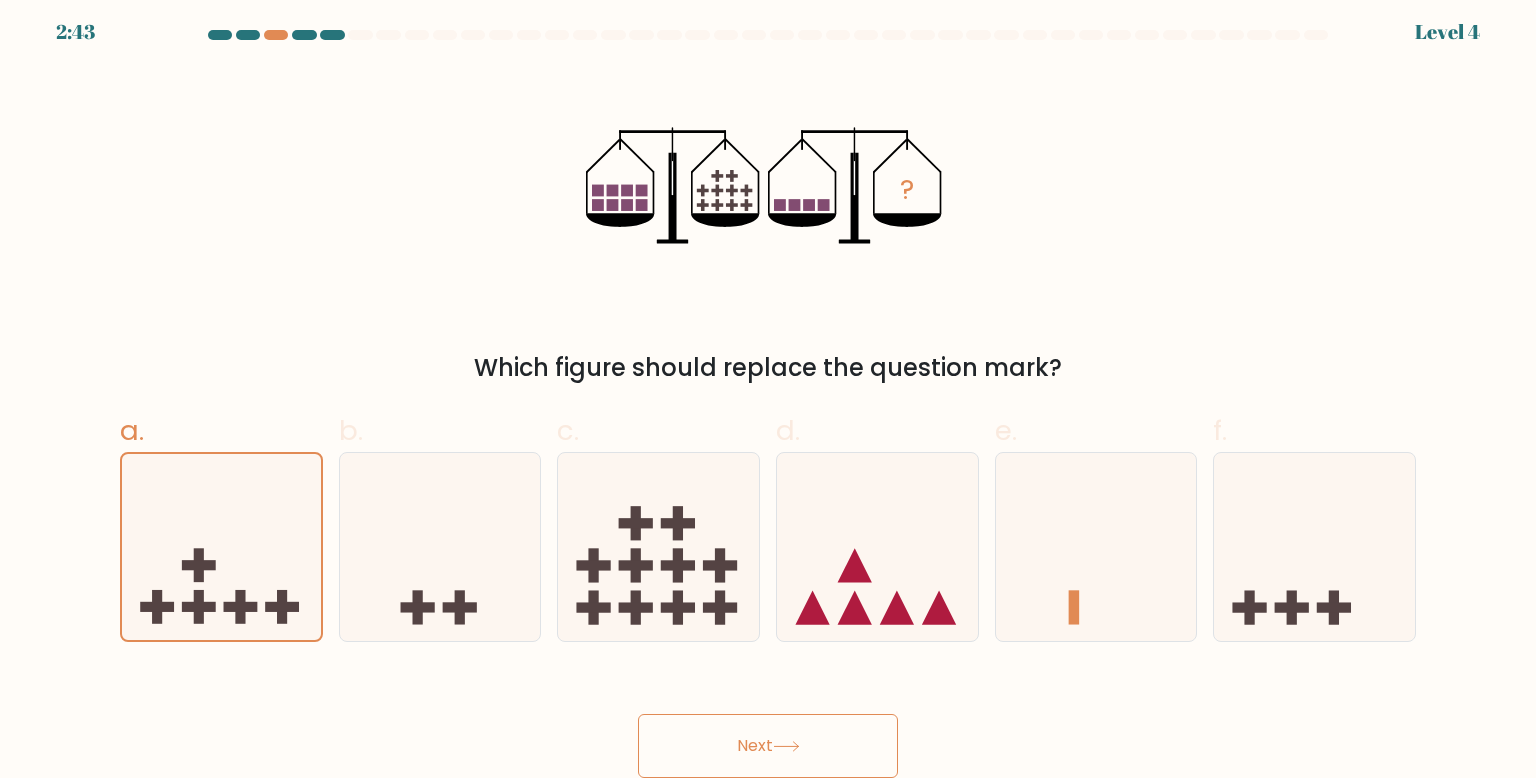 click on "Next" at bounding box center (768, 746) 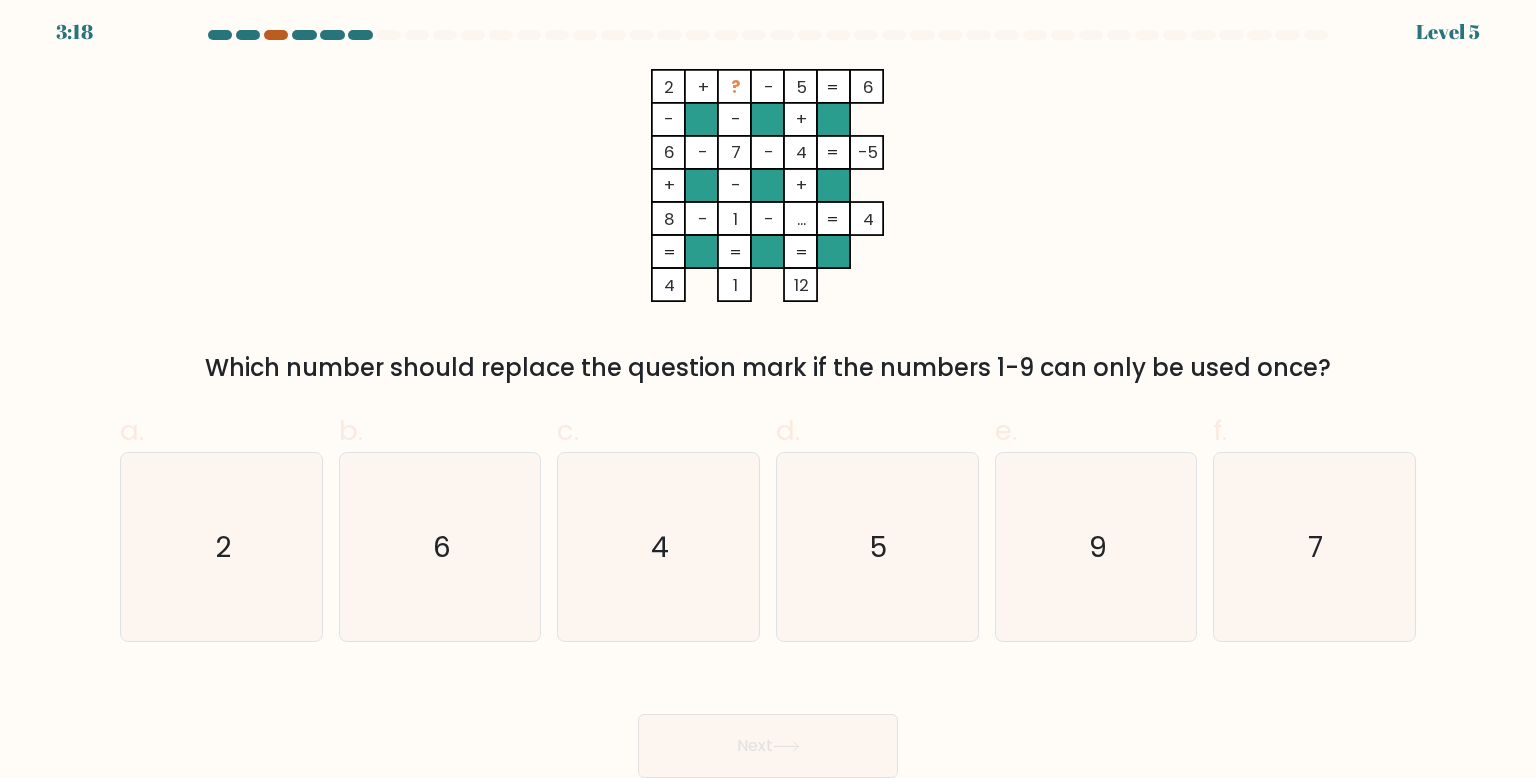 click at bounding box center (276, 35) 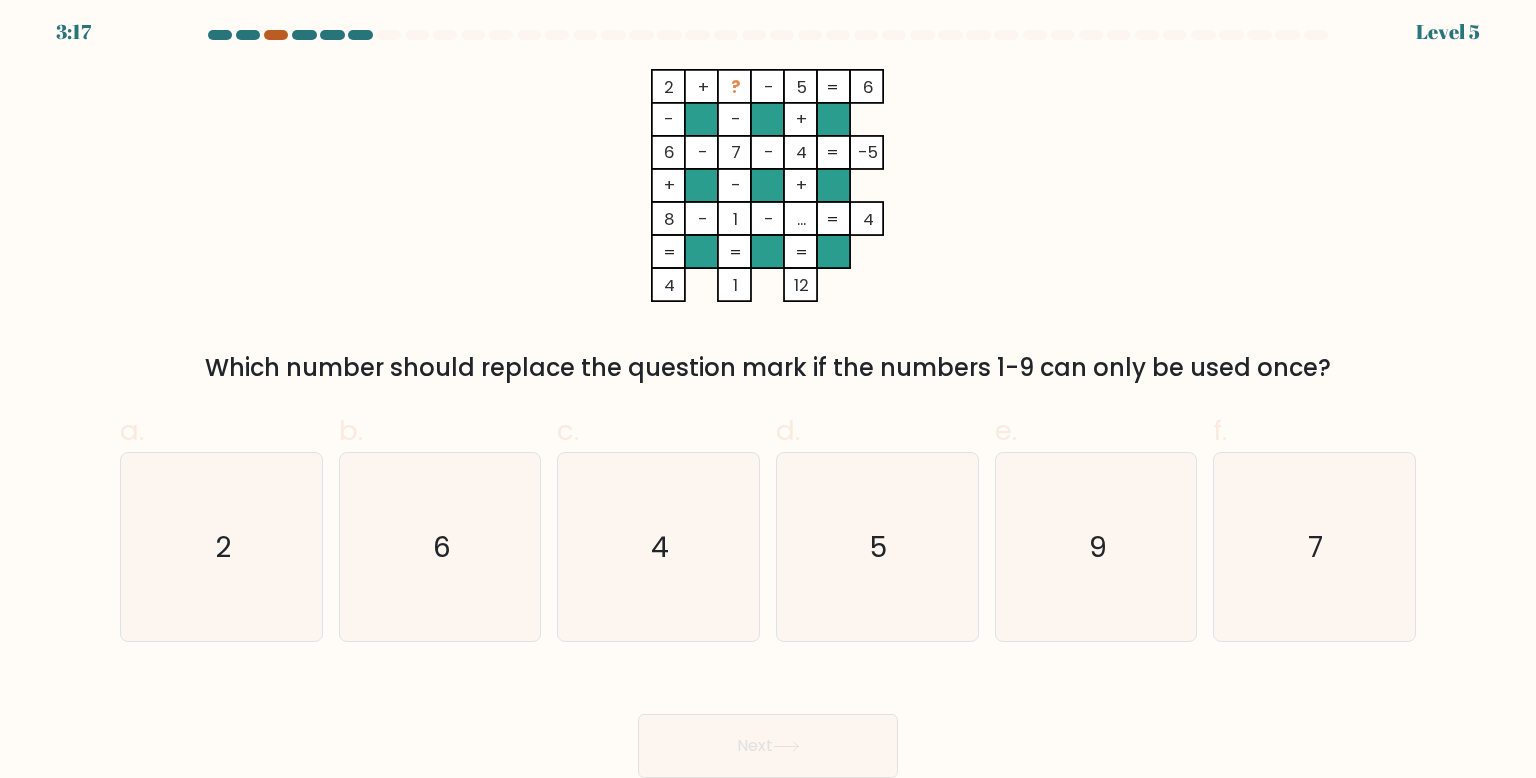 click at bounding box center [276, 35] 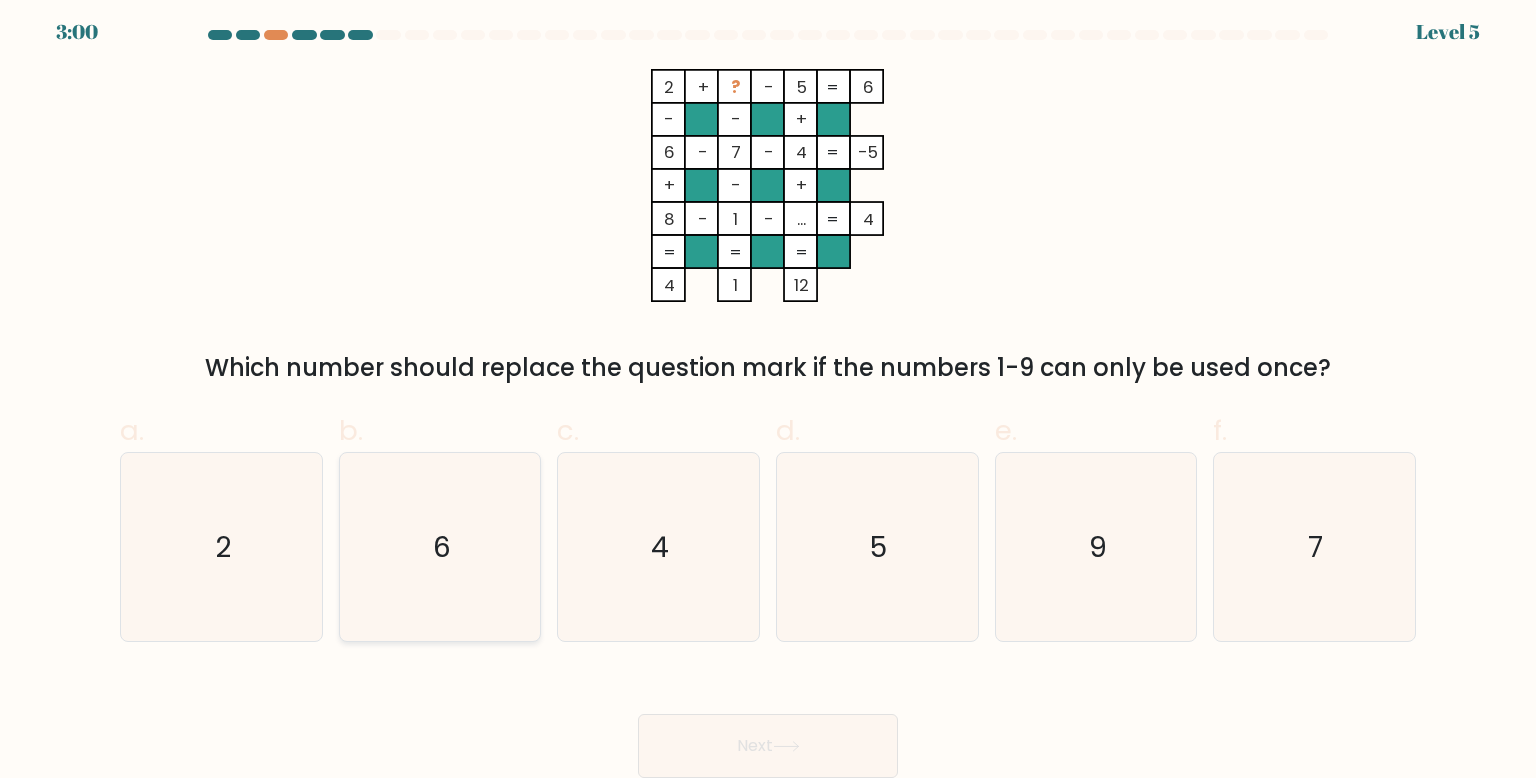click on "6" at bounding box center [440, 547] 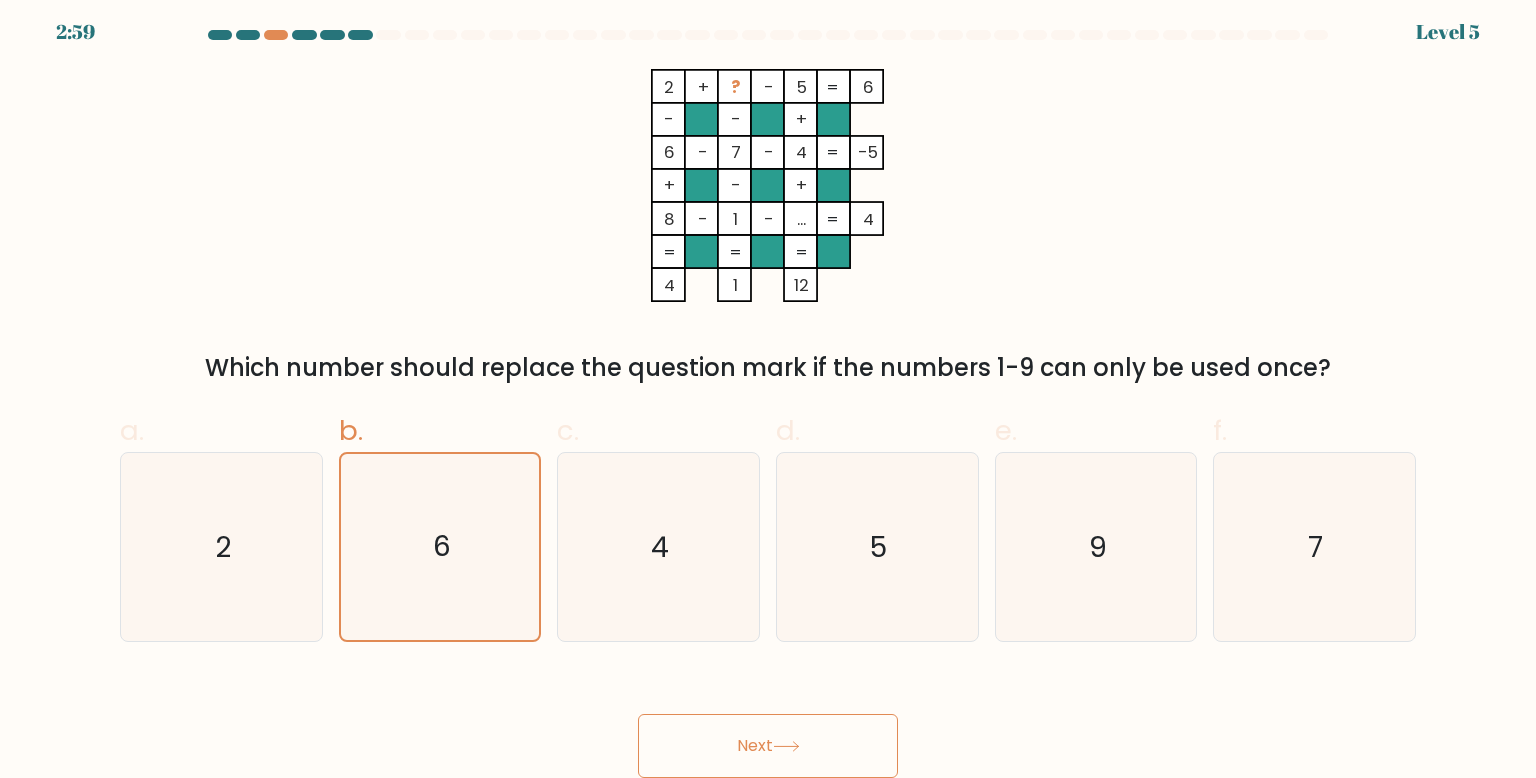 click on "Next" at bounding box center [768, 746] 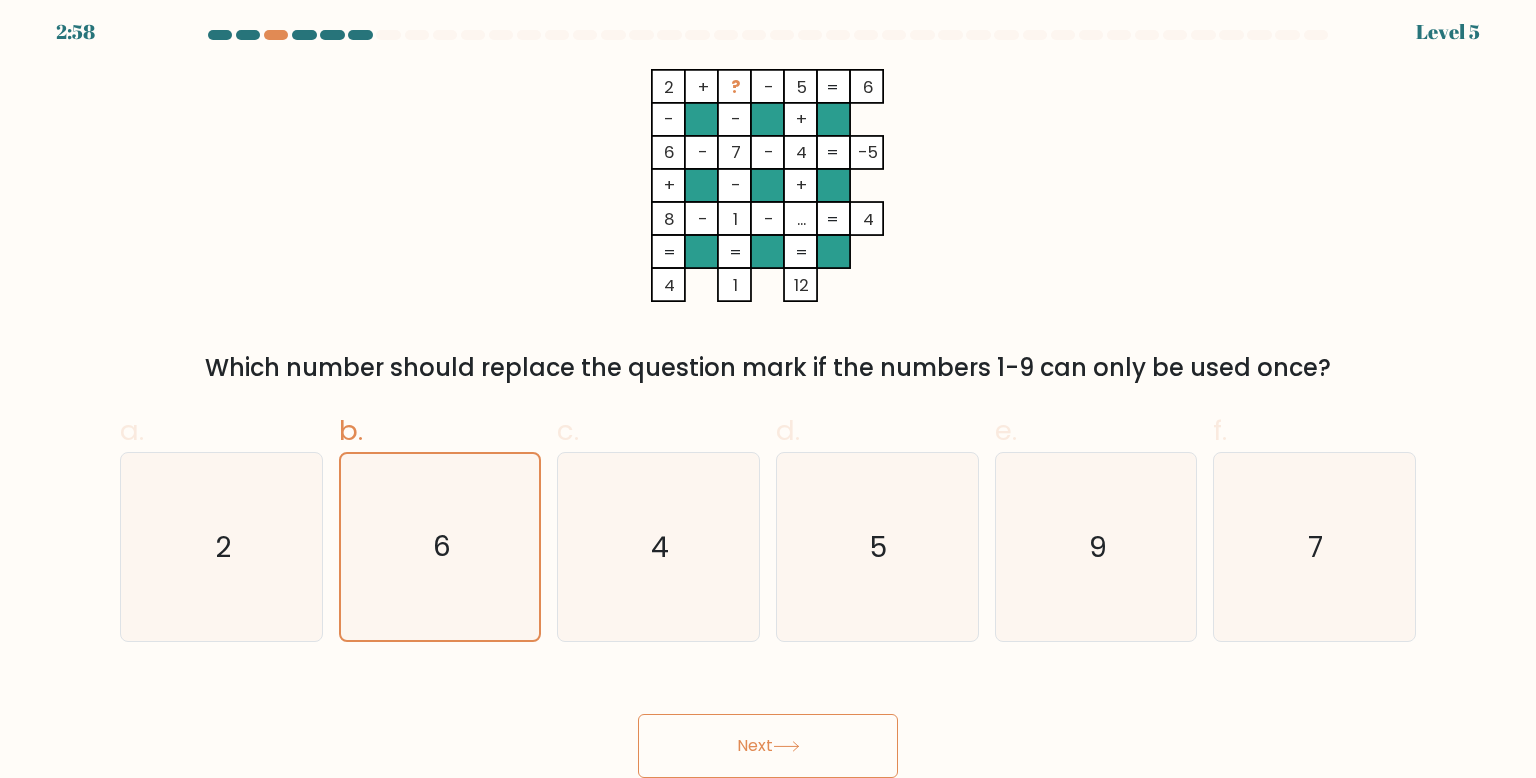 click on "Next" at bounding box center [768, 746] 